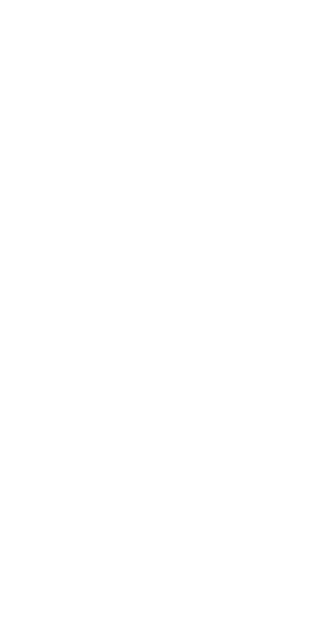 scroll, scrollTop: 0, scrollLeft: 0, axis: both 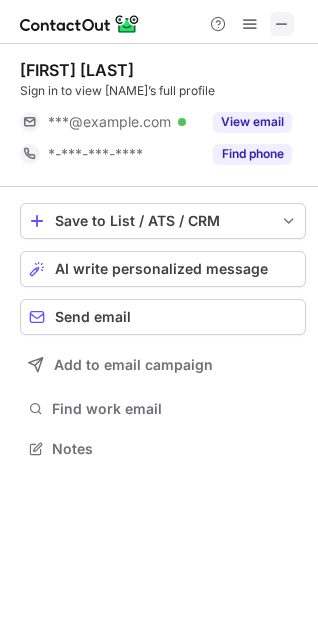 click at bounding box center [282, 24] 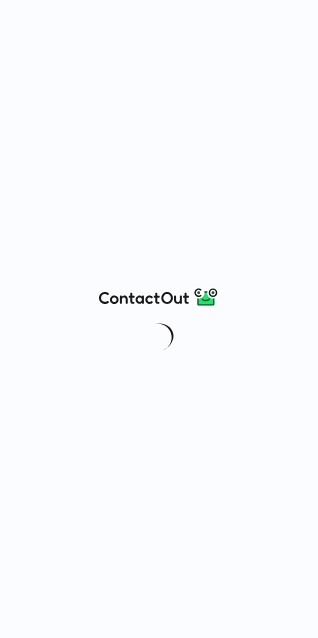 scroll, scrollTop: 0, scrollLeft: 0, axis: both 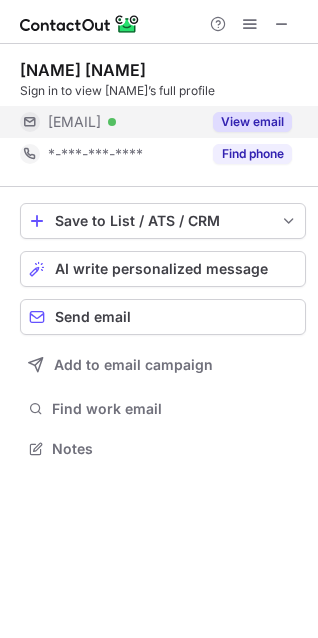 click on "View email" at bounding box center (252, 122) 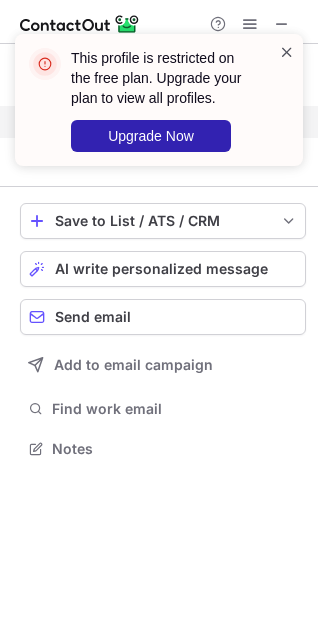 click at bounding box center [287, 52] 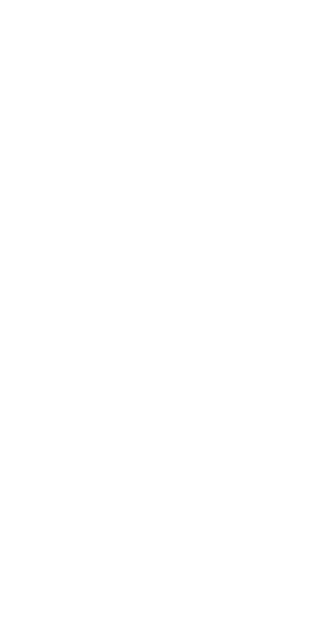 scroll, scrollTop: 0, scrollLeft: 0, axis: both 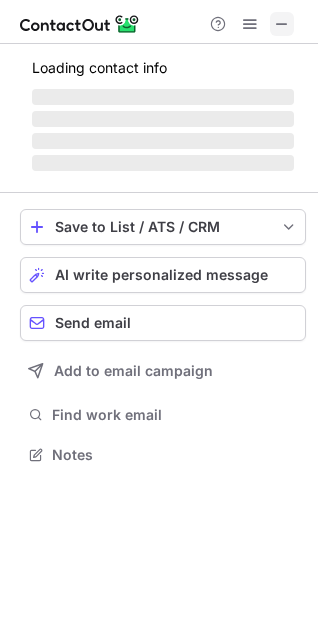click at bounding box center (282, 24) 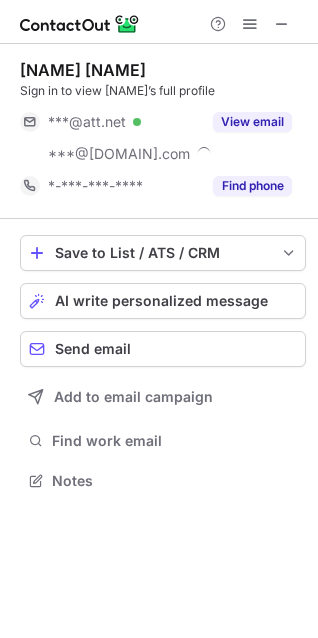 scroll, scrollTop: 10, scrollLeft: 10, axis: both 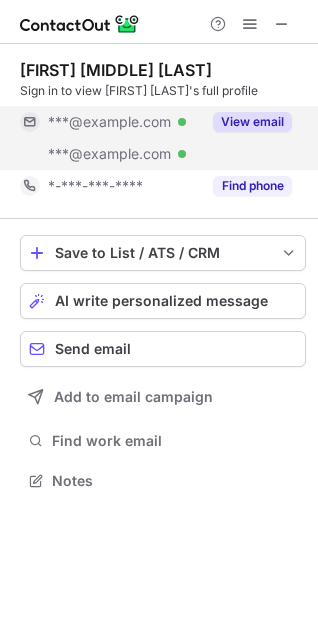 click on "View email" at bounding box center [252, 122] 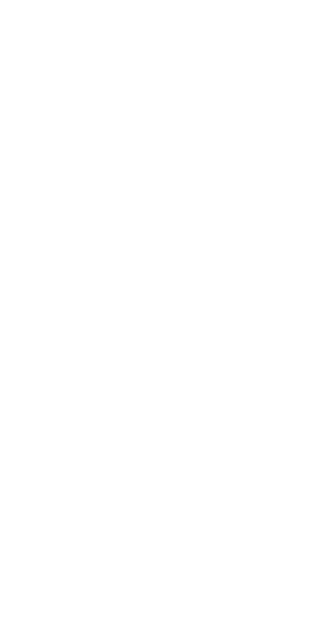 scroll, scrollTop: 0, scrollLeft: 0, axis: both 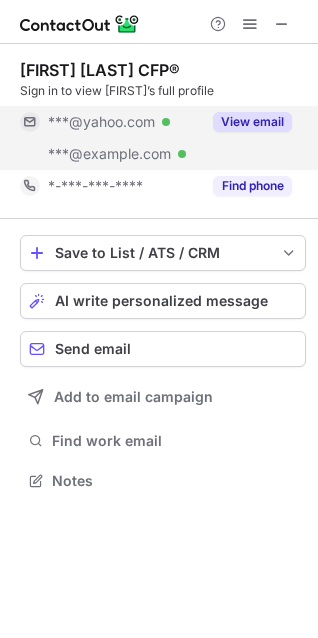 click on "View email" at bounding box center (252, 122) 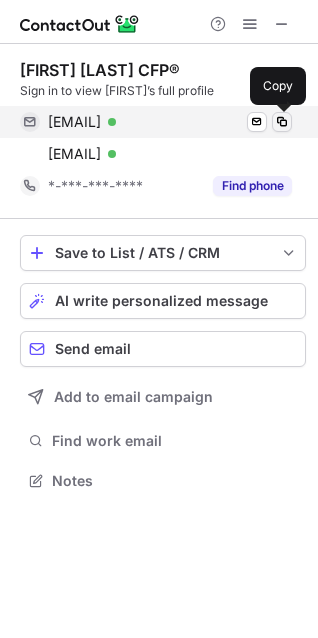 click at bounding box center (282, 122) 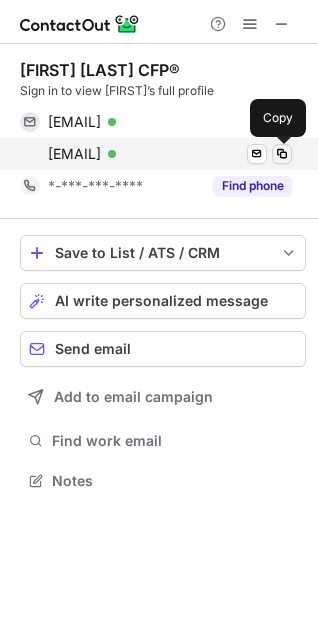 click at bounding box center [282, 154] 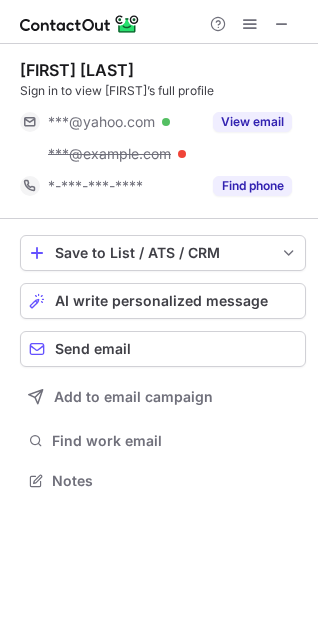 scroll, scrollTop: 0, scrollLeft: 0, axis: both 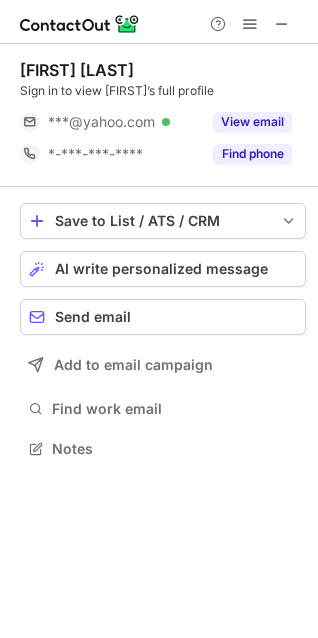 drag, startPoint x: 289, startPoint y: 25, endPoint x: 180, endPoint y: 58, distance: 113.88591 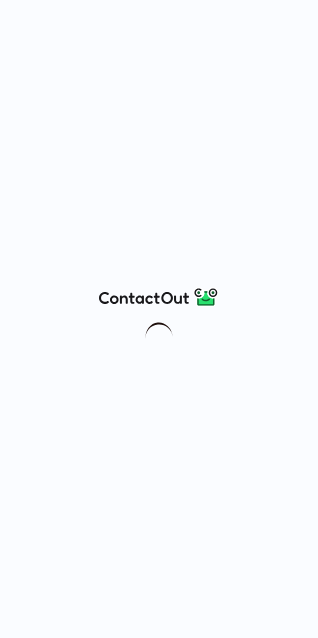 scroll, scrollTop: 0, scrollLeft: 0, axis: both 